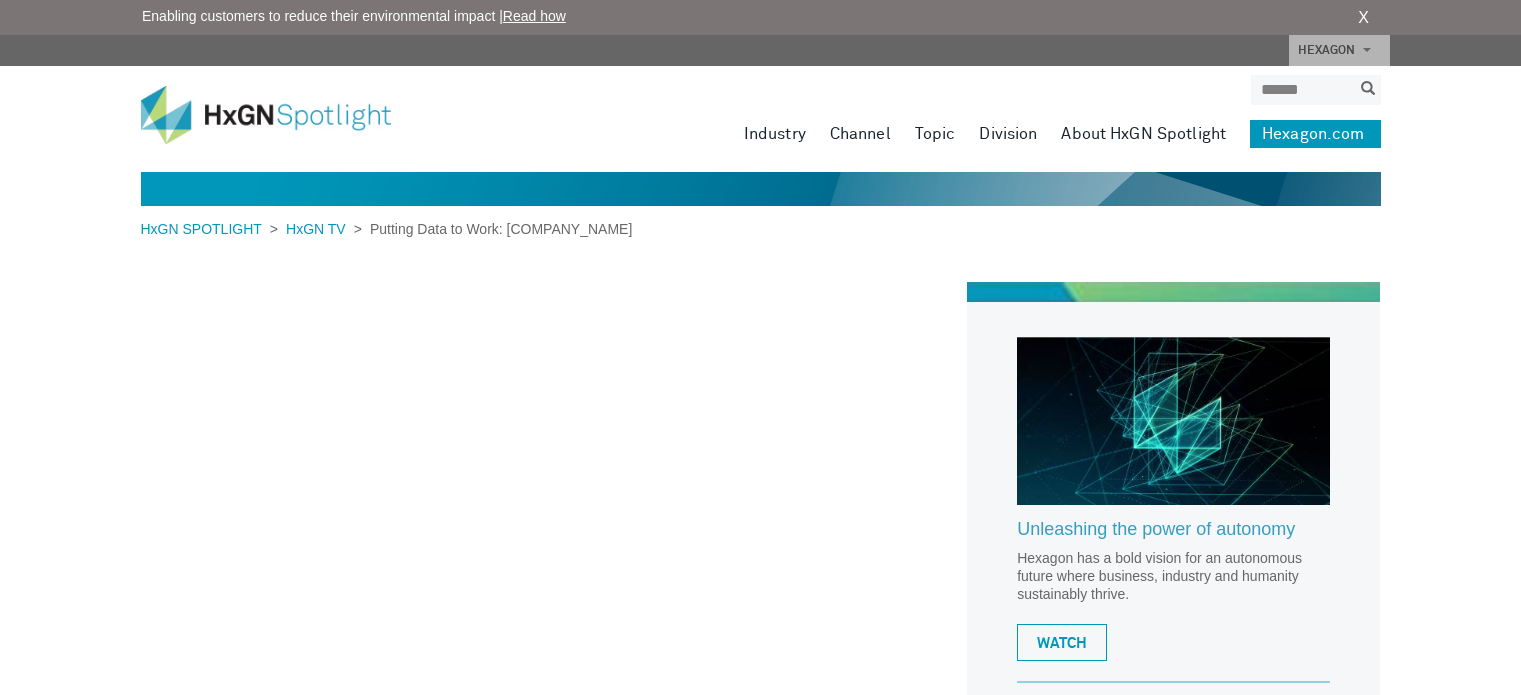 scroll, scrollTop: 0, scrollLeft: 0, axis: both 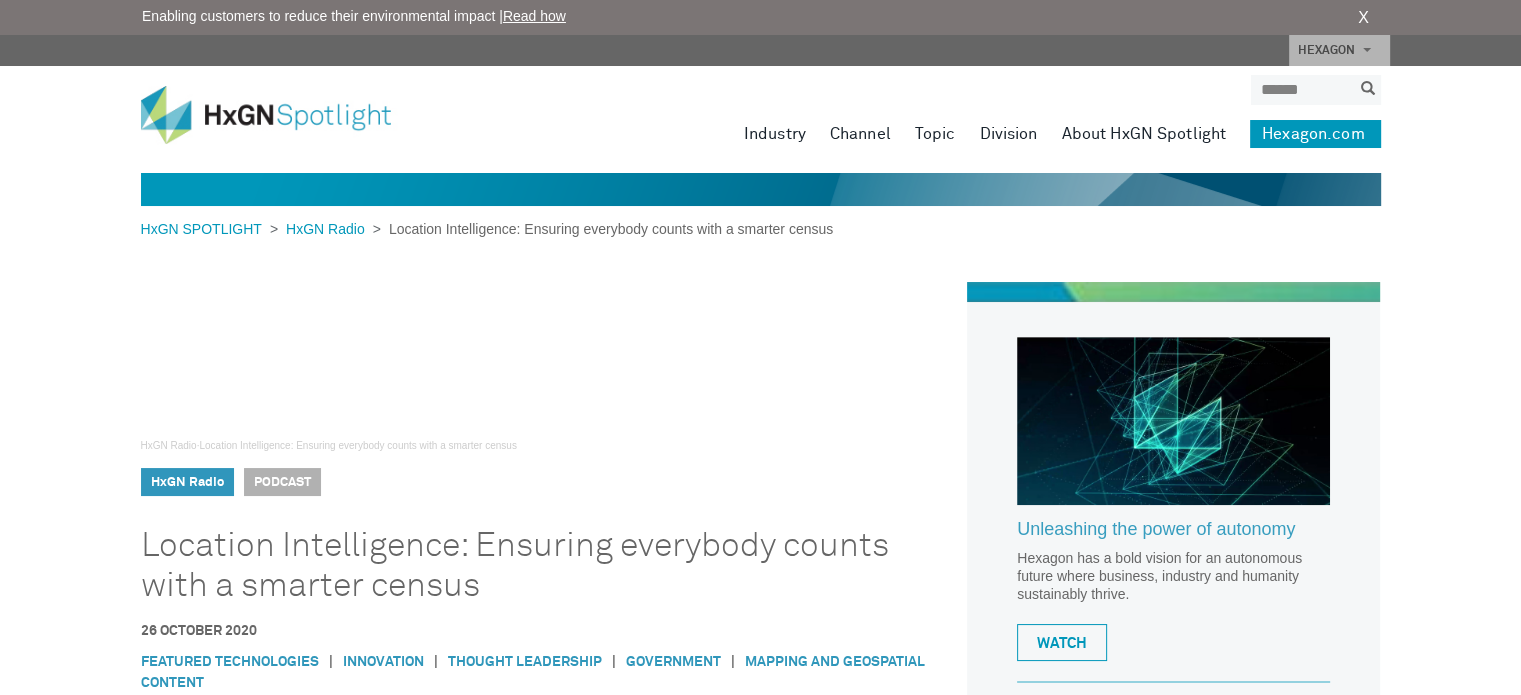 click on "Industry
Aerospace
Agriculture
Automotive
Buildings
Defence
Education and research
Government
Infrastructure
General manufacturing
Marine positioning
Medical
Mining
Oil and gas
Energy and power generation
Public safety
Surveying
Transportation
Utilities and communications
Channel
HxGN Blog
HxGN TV
HxGN Radio
Topic
Innovation
Sustainability
Thought Leadership
Acquisitions
HxGN LIVE
Division
Agriculture
Asset Lifecycle Intelligence
Autonomy & Positioning
Geosystems
Manufacturing Intelligence
Mining
Safety Infrastructure & Geospatial
About HxGN Spotlight
Hexagon.com" at bounding box center (996, 118) 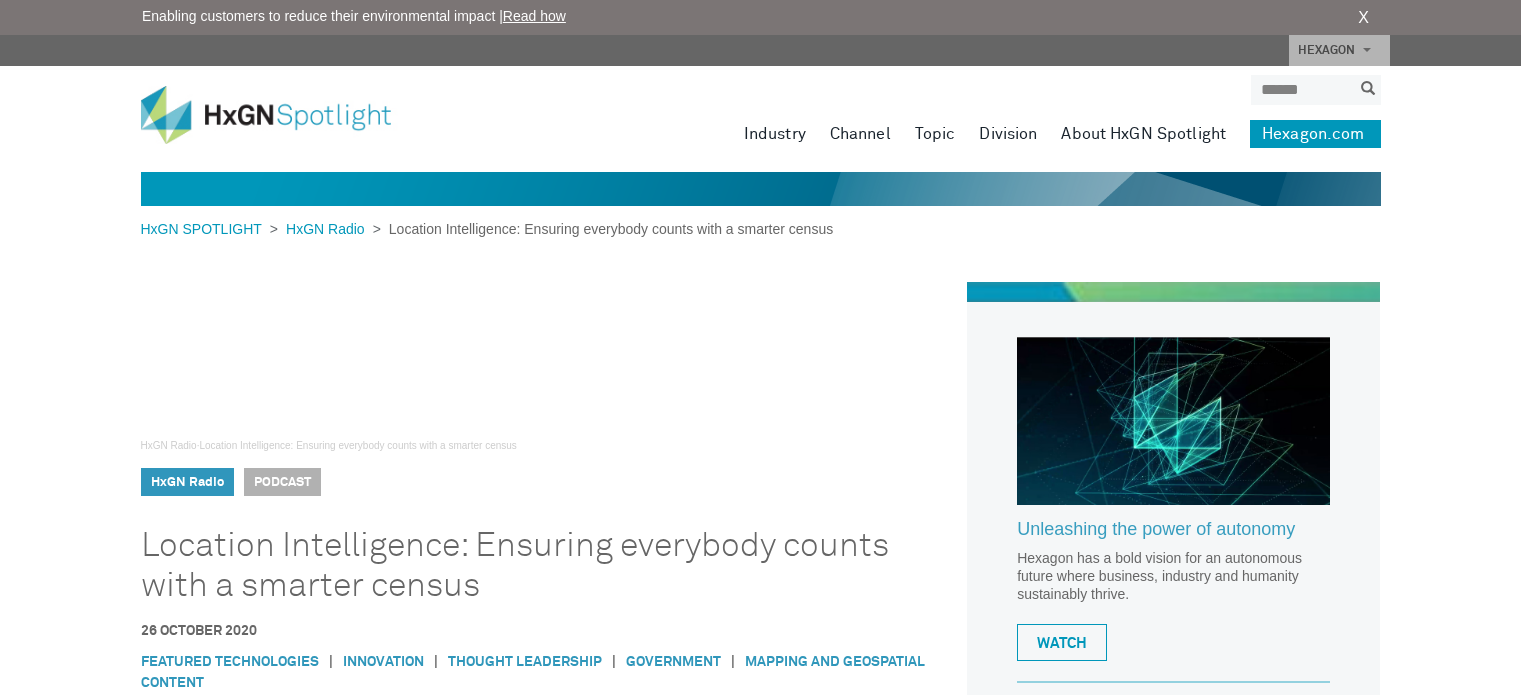 scroll, scrollTop: 0, scrollLeft: 0, axis: both 